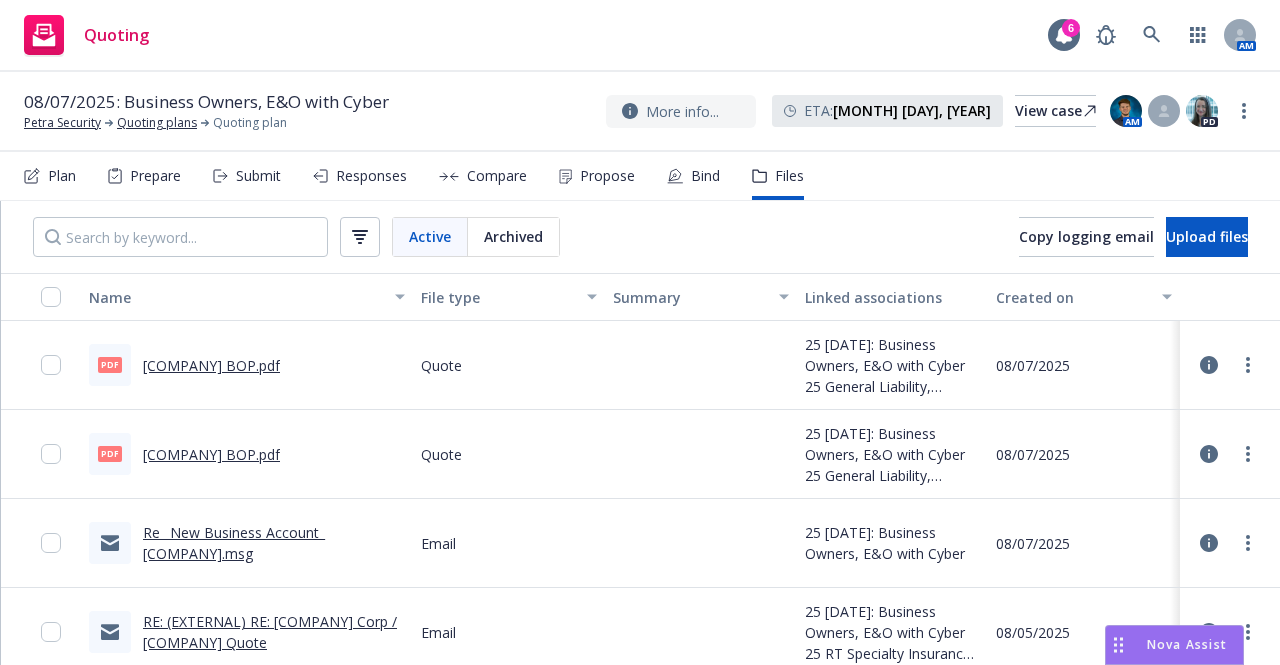 scroll, scrollTop: 0, scrollLeft: 0, axis: both 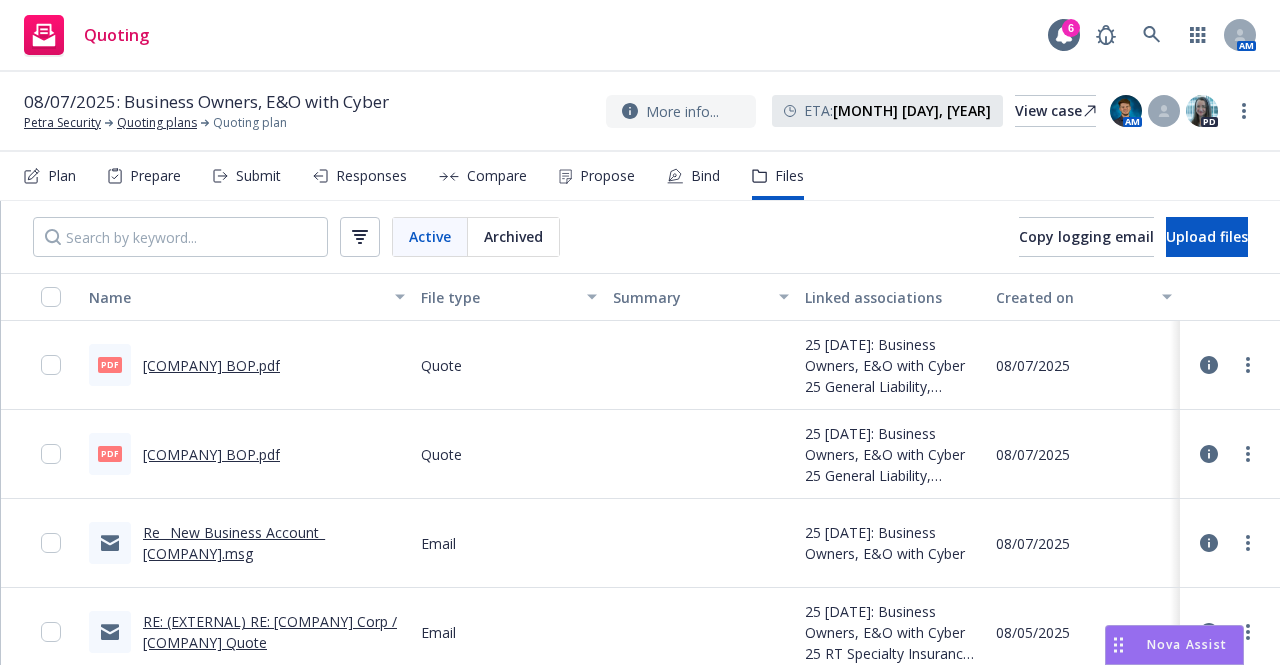 click on "[COMPANY] BOP.pdf" at bounding box center (211, 454) 